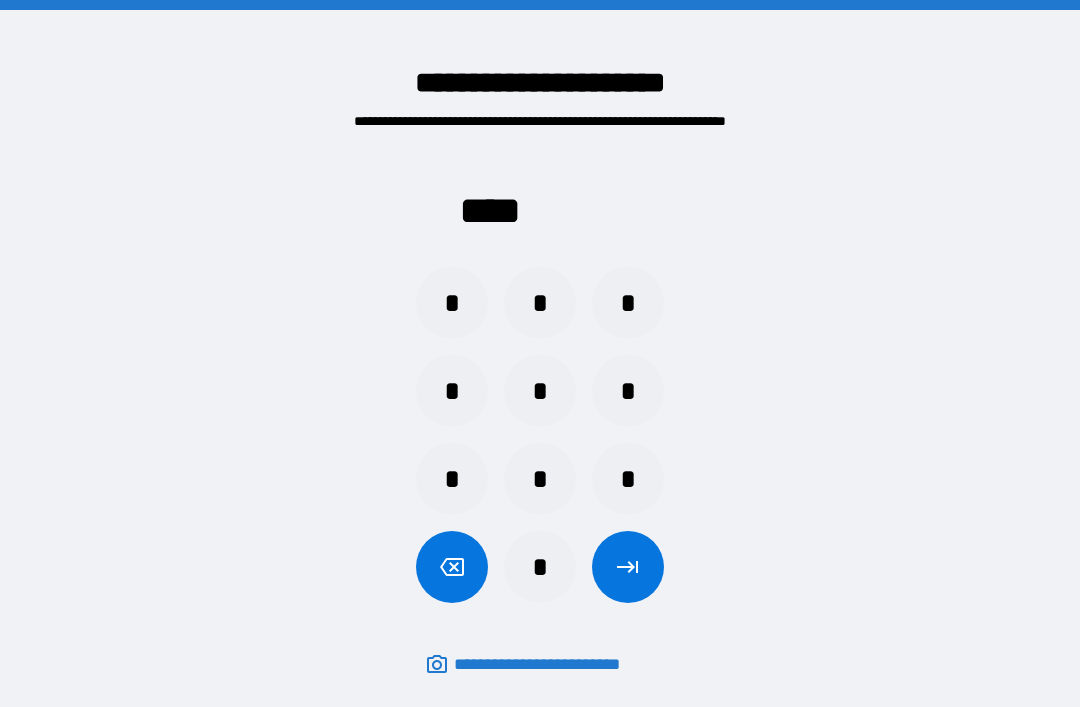 scroll, scrollTop: 64, scrollLeft: 0, axis: vertical 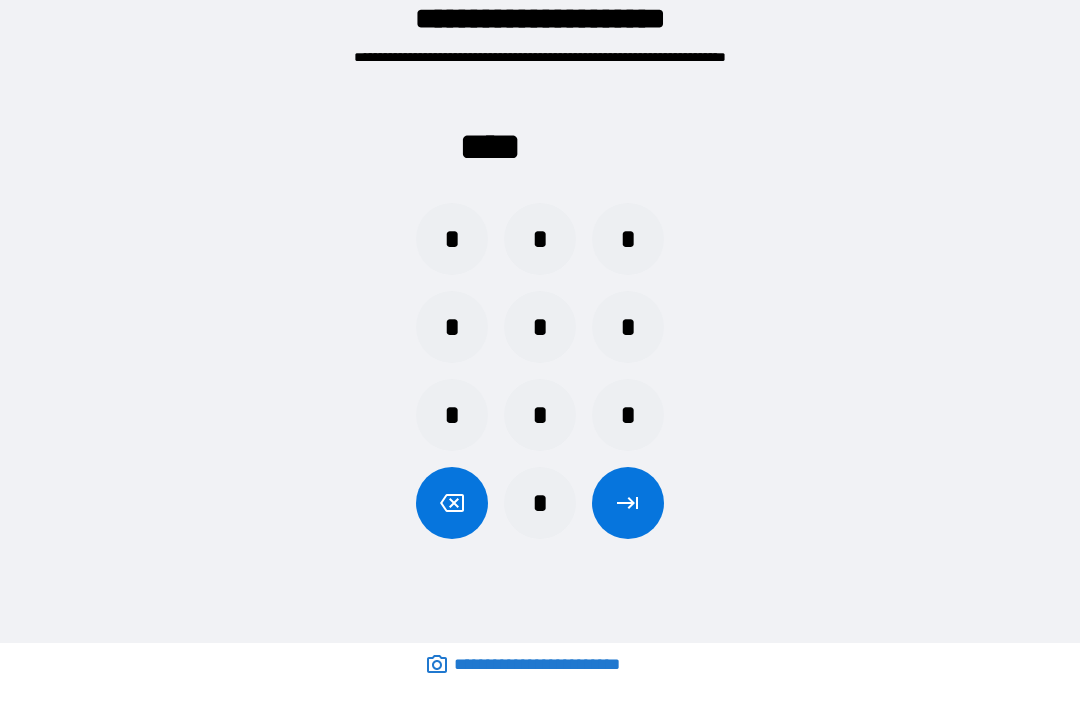 click on "*" at bounding box center [540, 503] 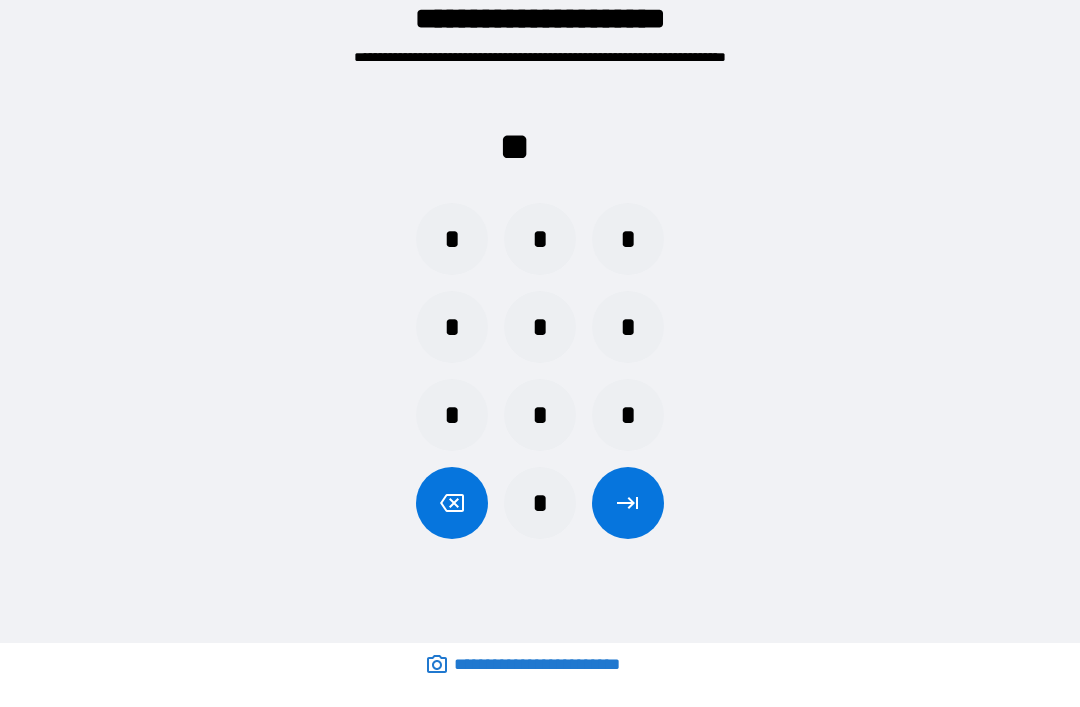 click on "*" at bounding box center [452, 327] 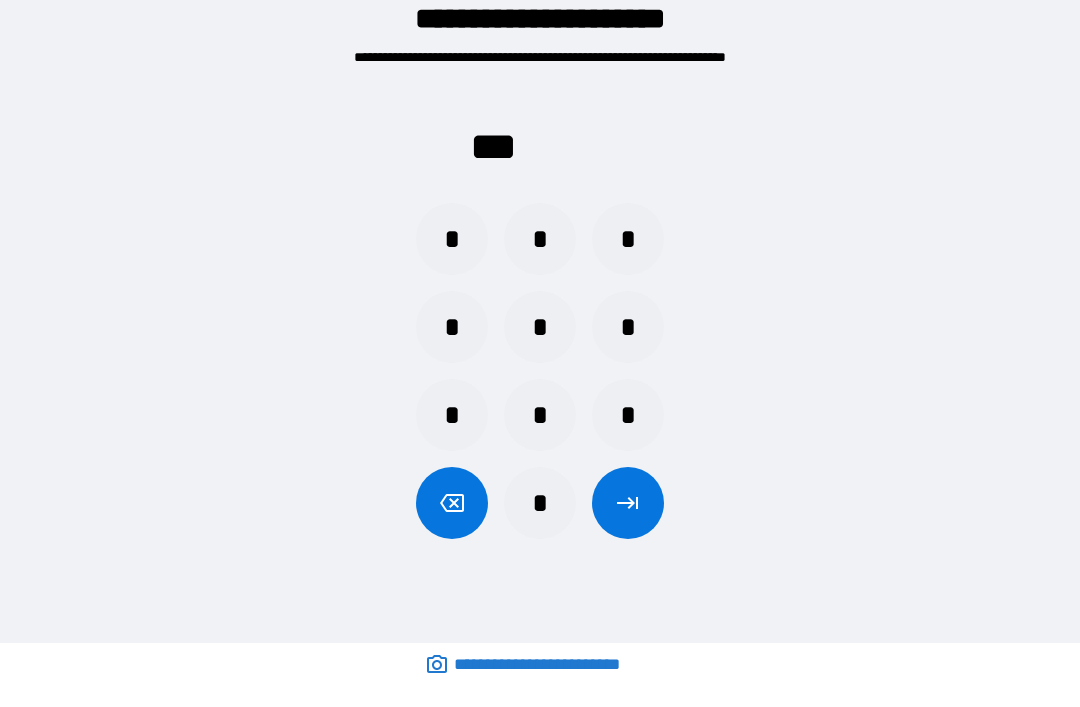 click on "*" at bounding box center [628, 239] 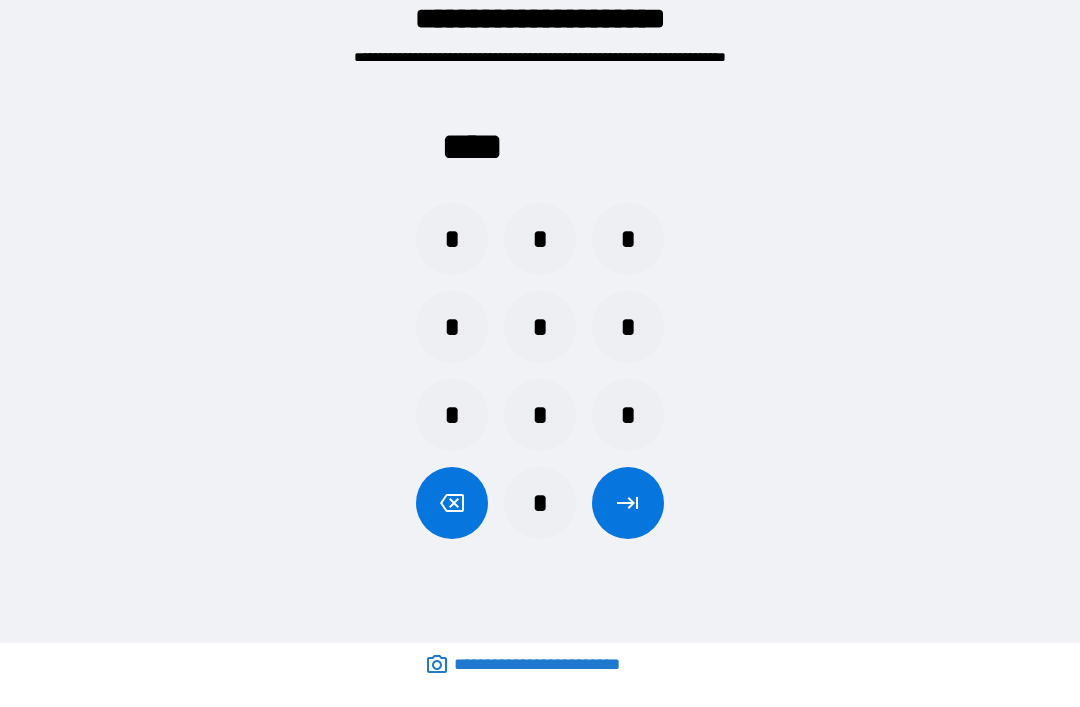 click at bounding box center [628, 503] 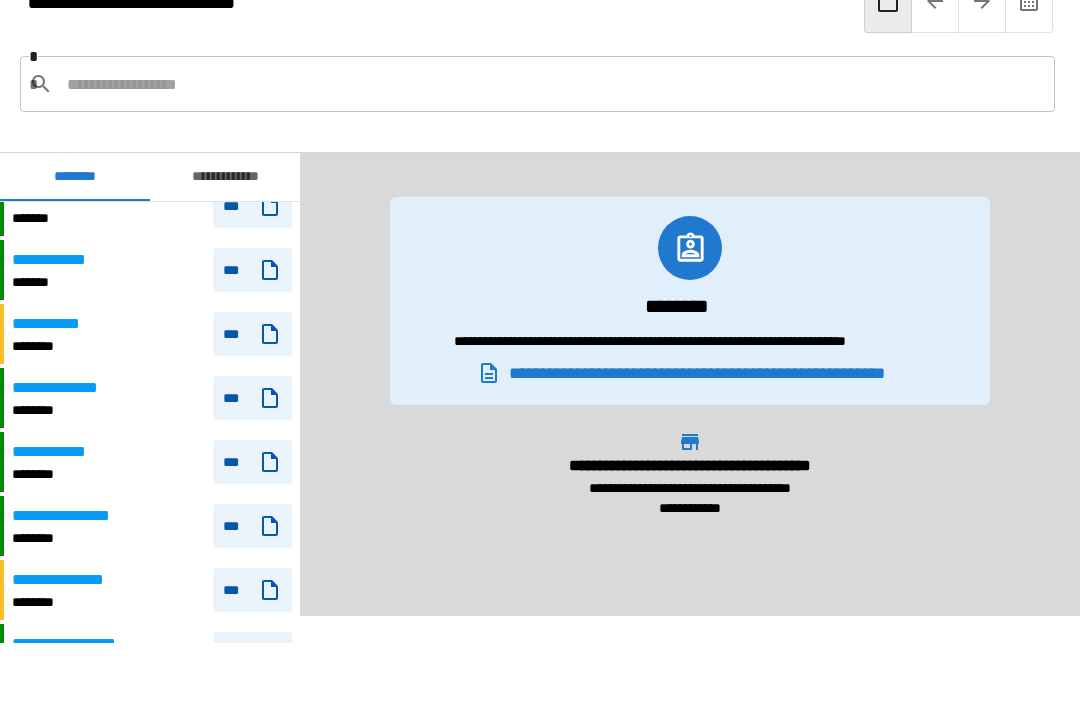 scroll, scrollTop: 668, scrollLeft: 0, axis: vertical 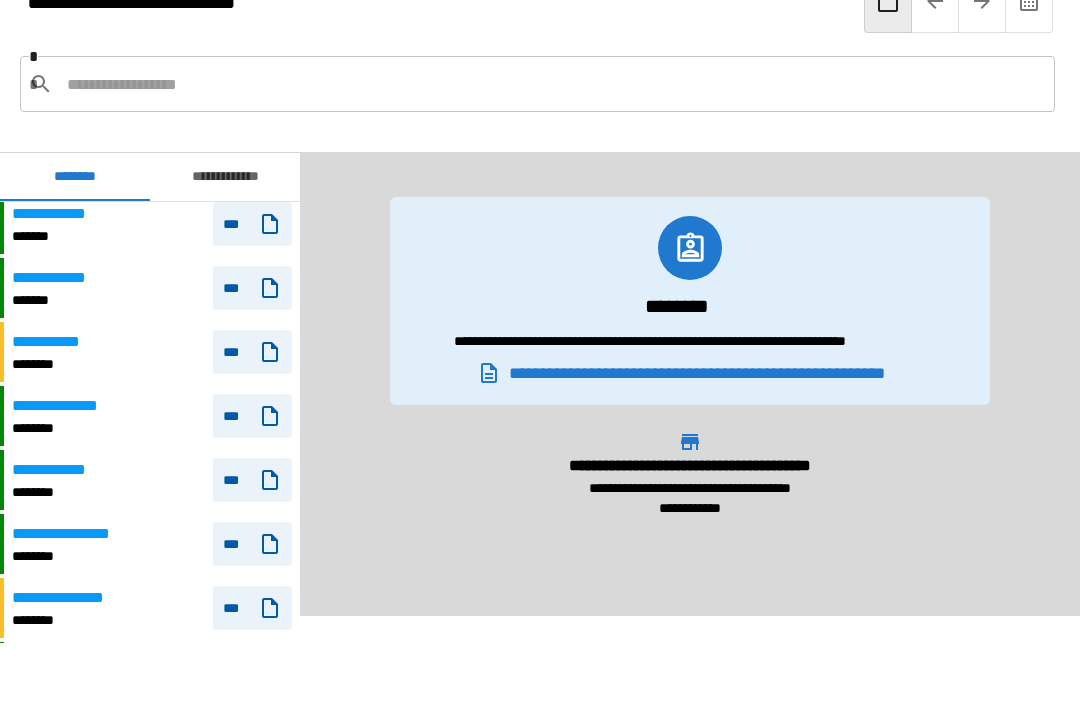 click on "**********" at bounding box center (152, 416) 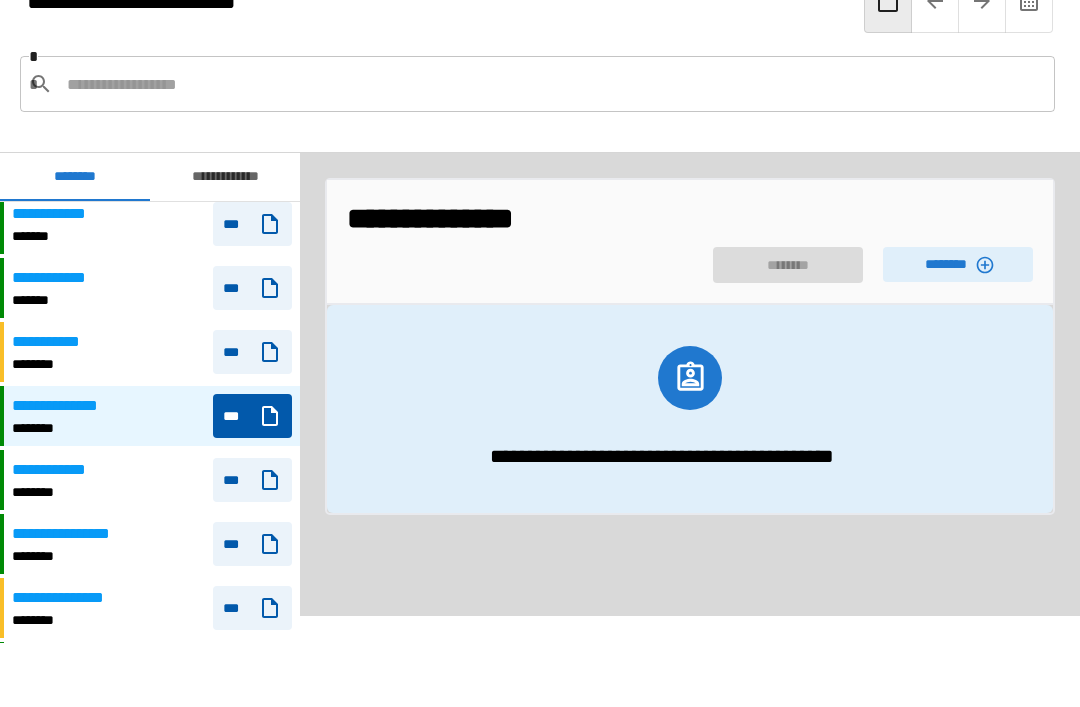 click on "********" at bounding box center (958, 264) 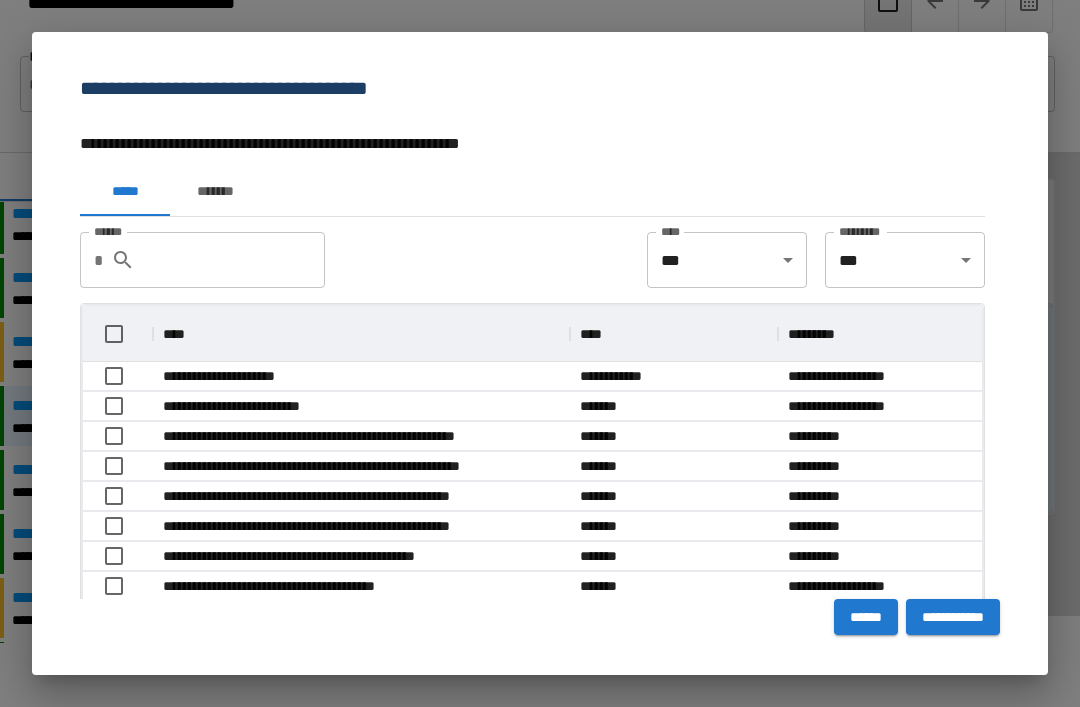 scroll, scrollTop: 356, scrollLeft: 899, axis: both 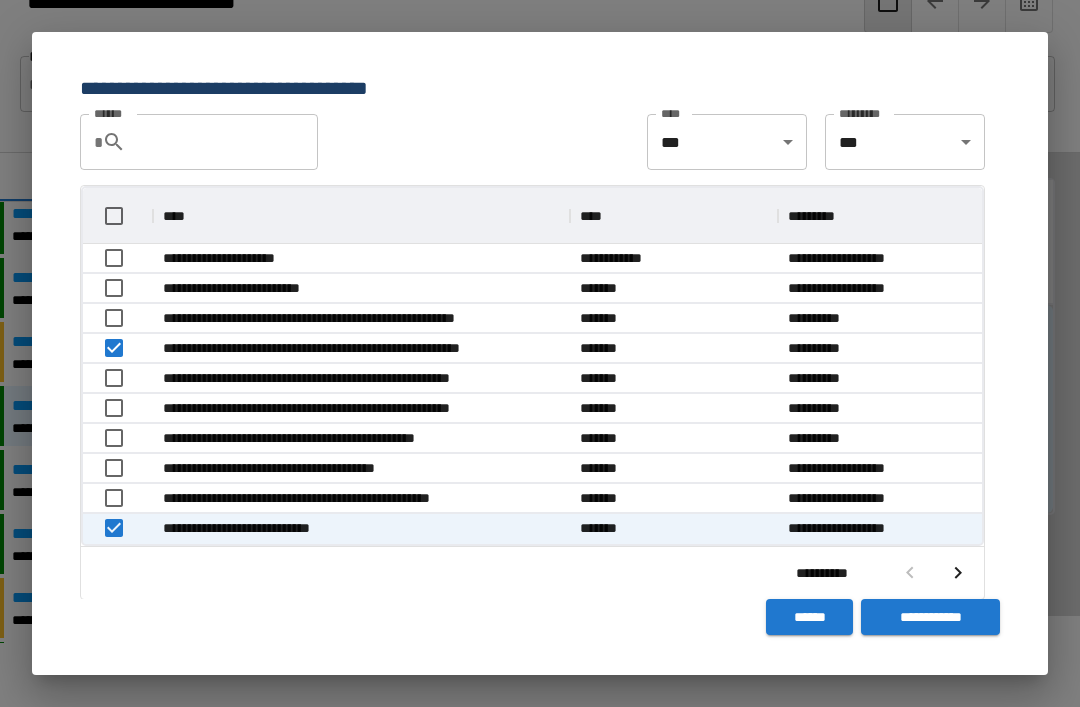 click on "**********" at bounding box center (930, 617) 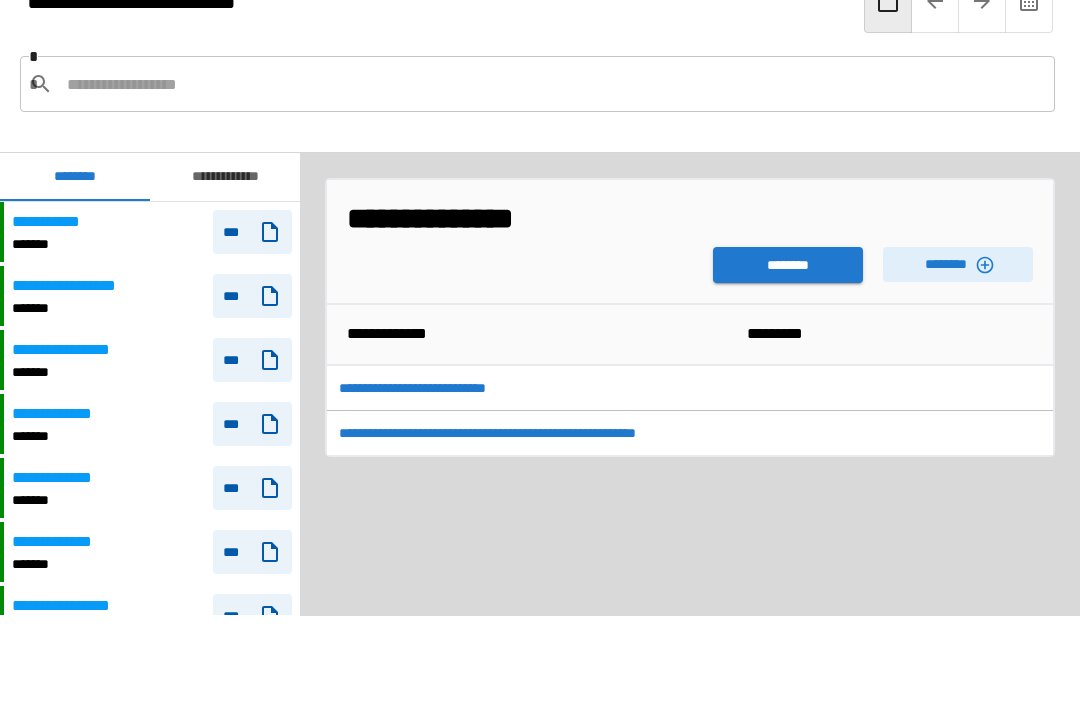 scroll, scrollTop: 1320, scrollLeft: 0, axis: vertical 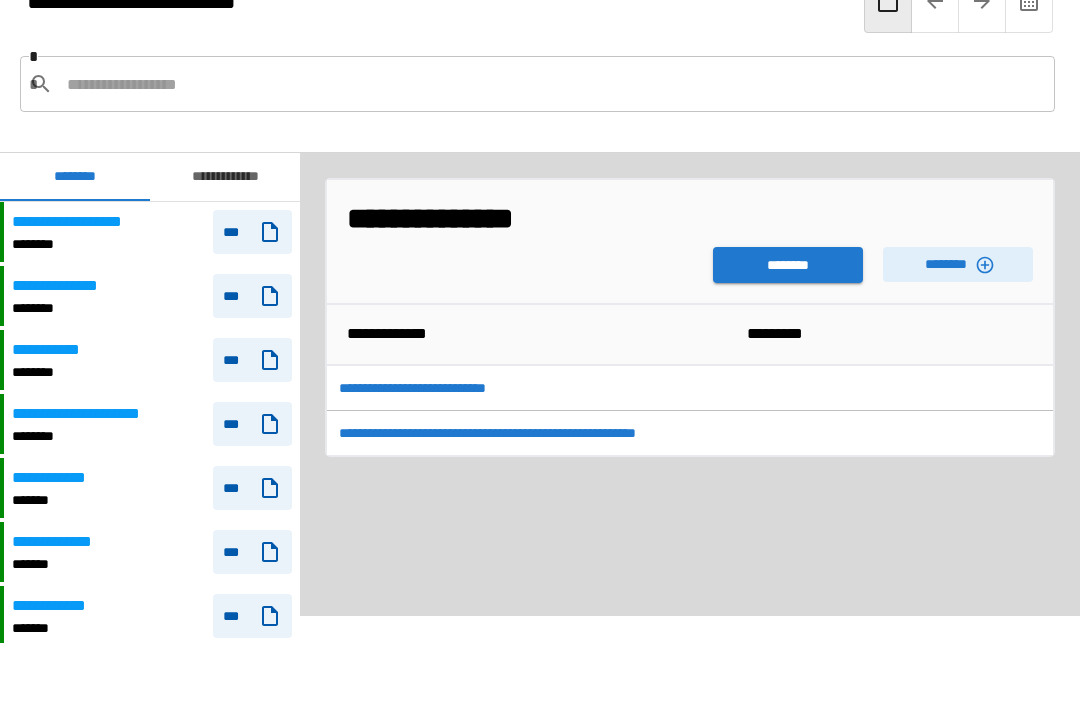 click on "********" at bounding box center (788, 265) 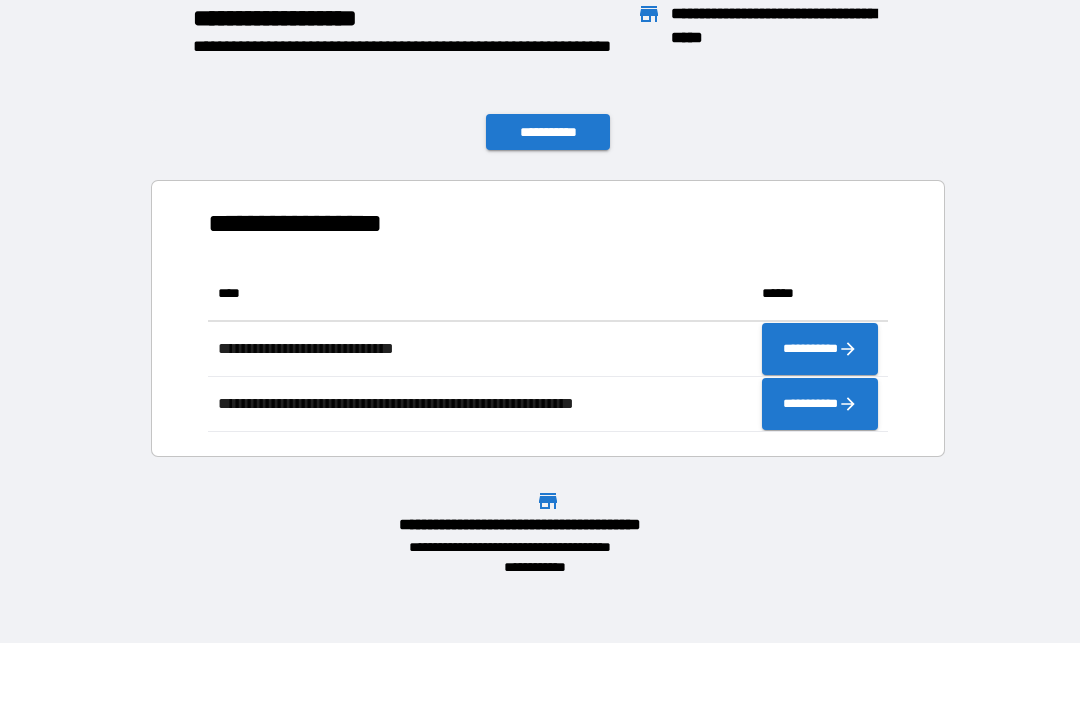 scroll, scrollTop: 166, scrollLeft: 680, axis: both 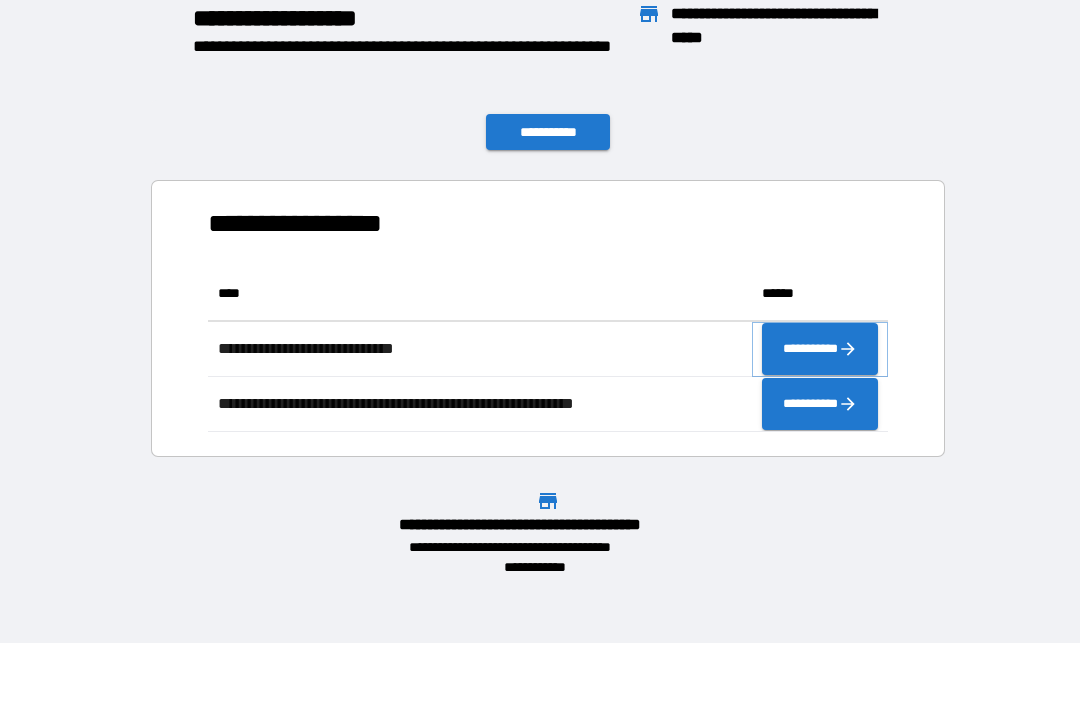 click on "**********" at bounding box center (820, 349) 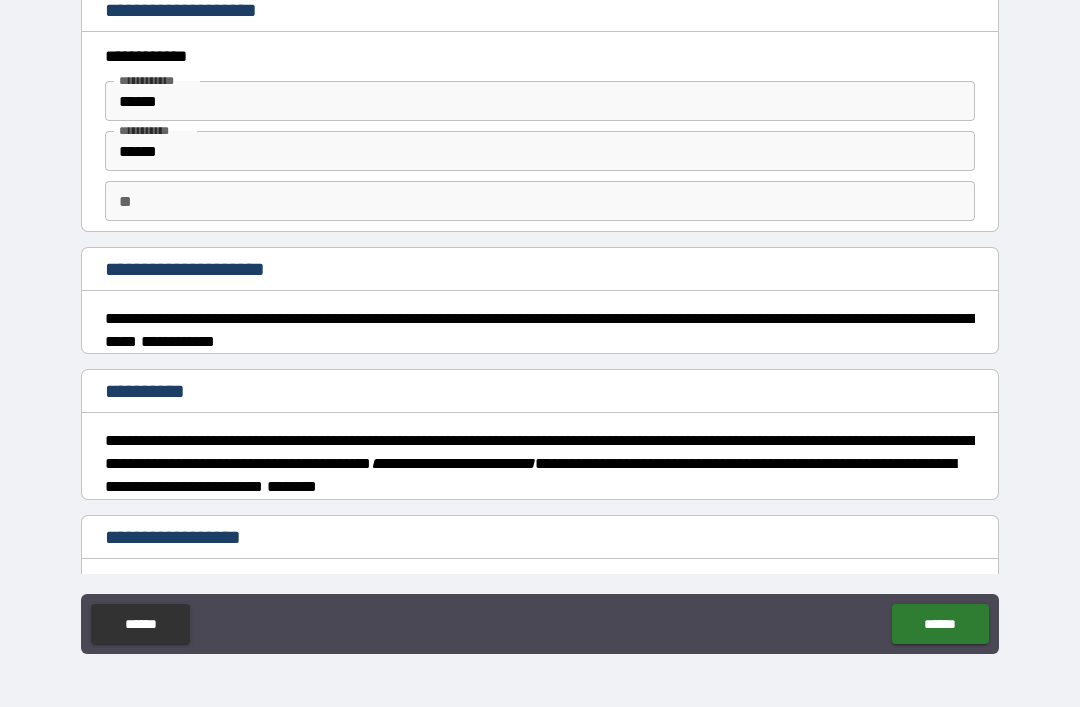 type on "*" 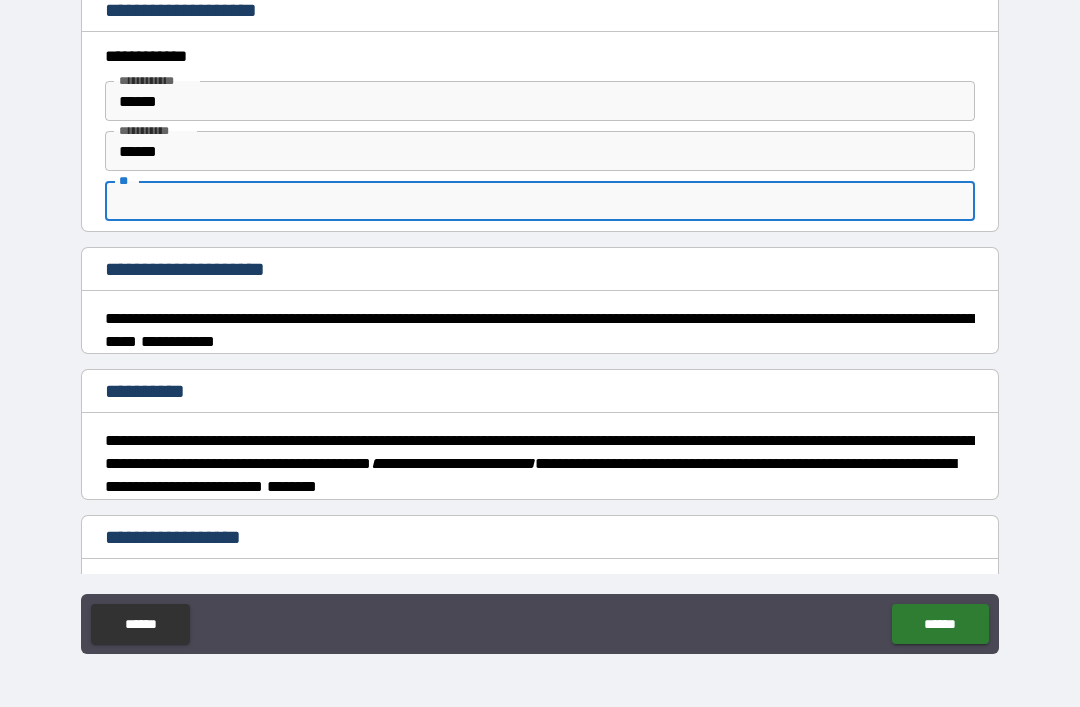 type on "*" 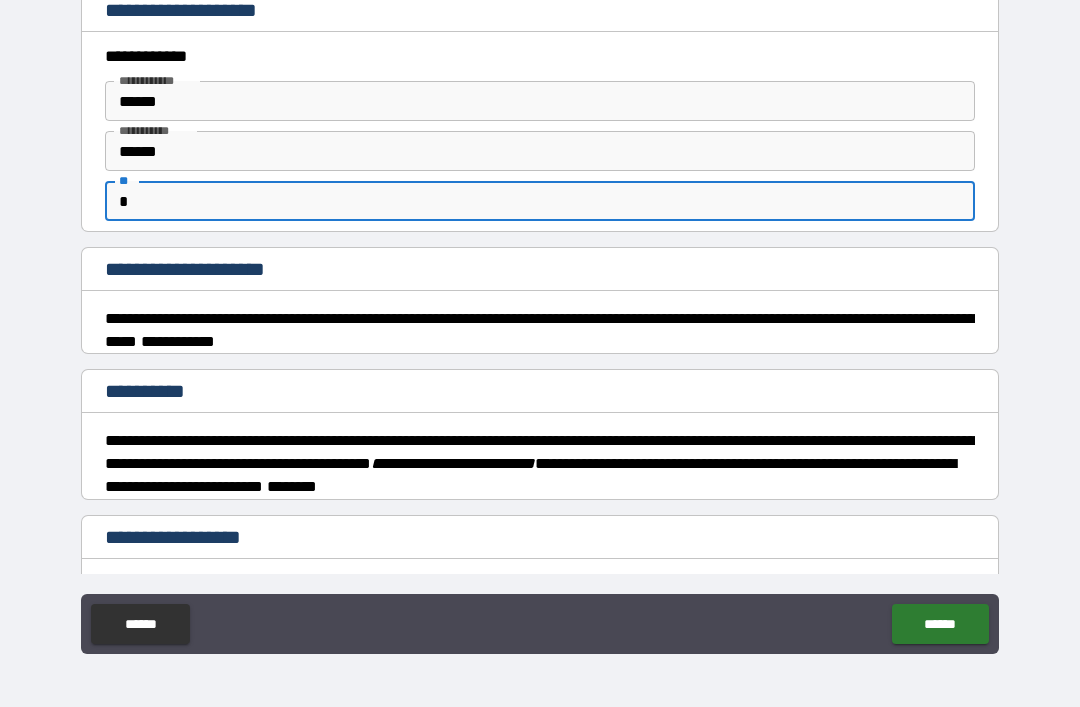 type on "*" 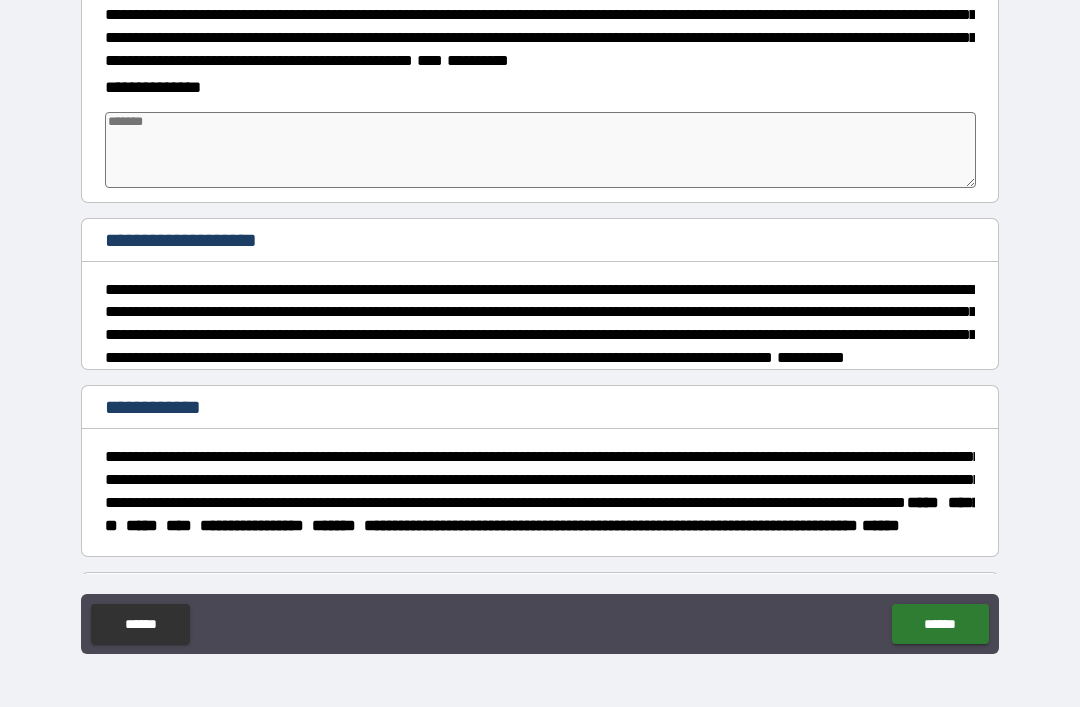 scroll, scrollTop: 1124, scrollLeft: 0, axis: vertical 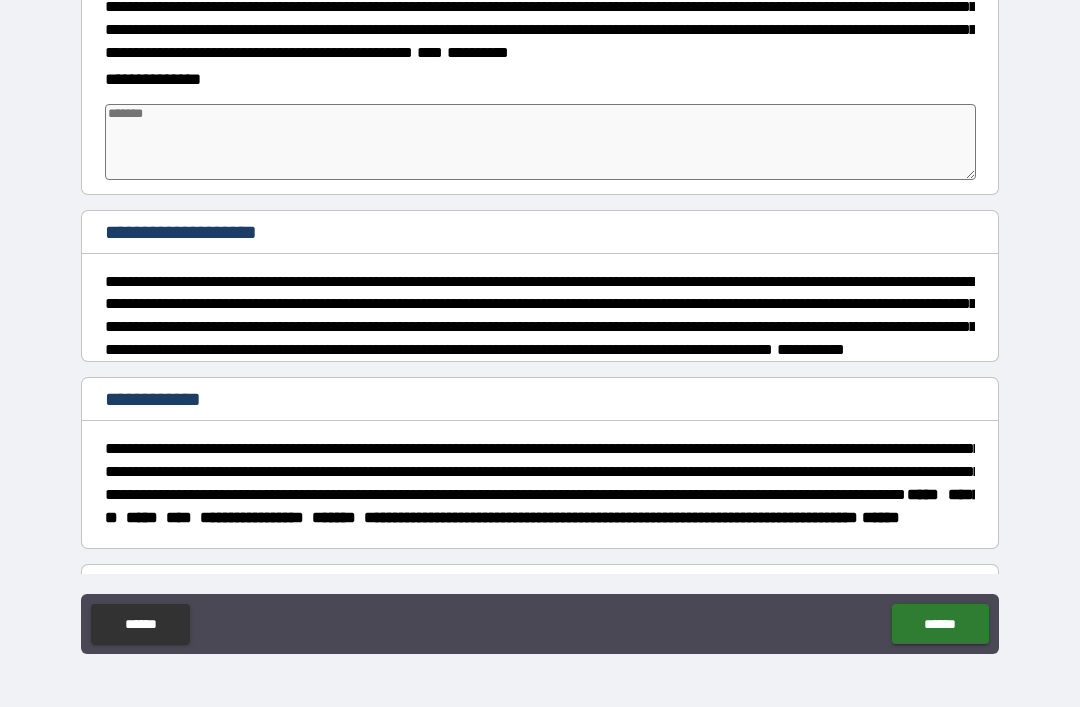 type on "*" 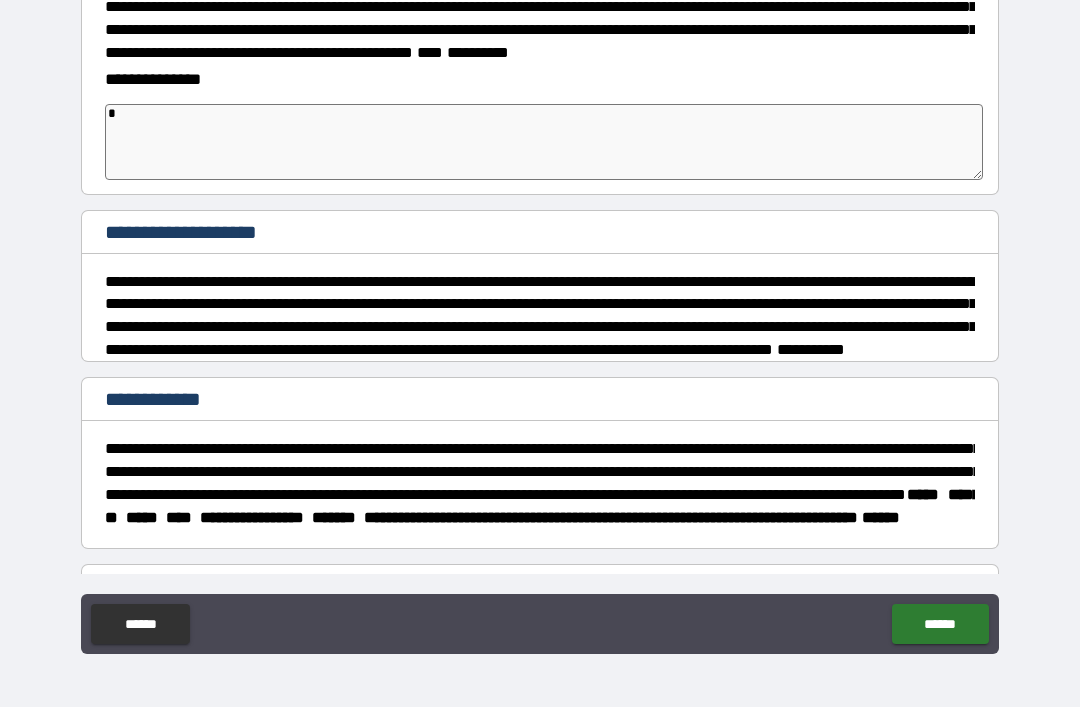 type on "*" 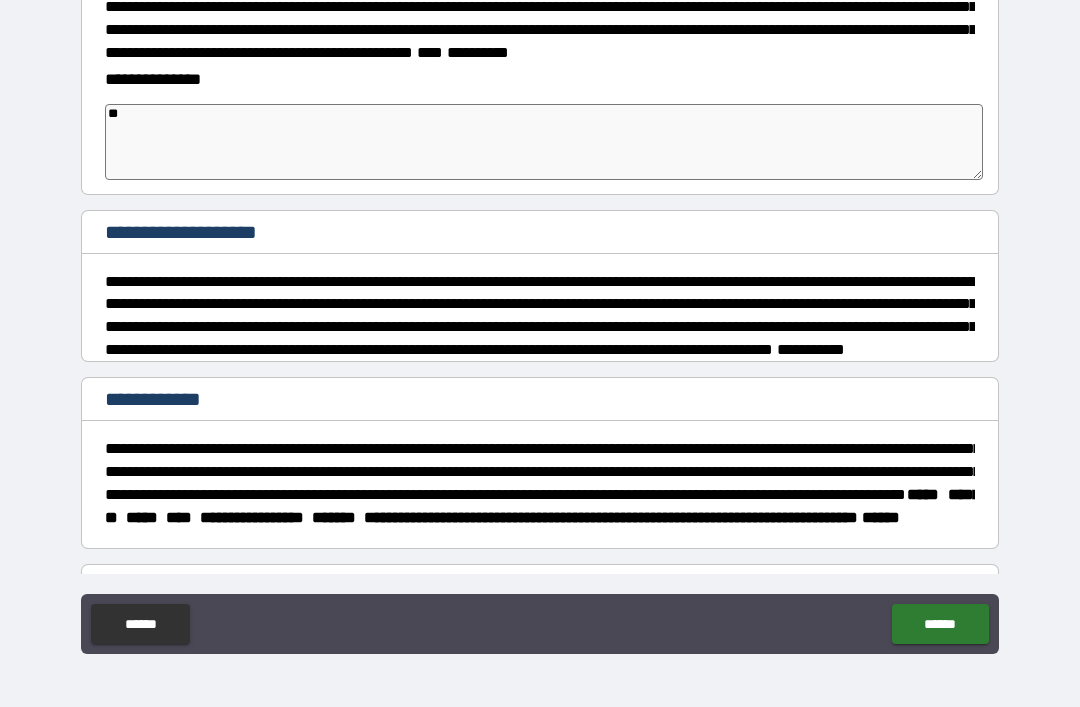 type on "*" 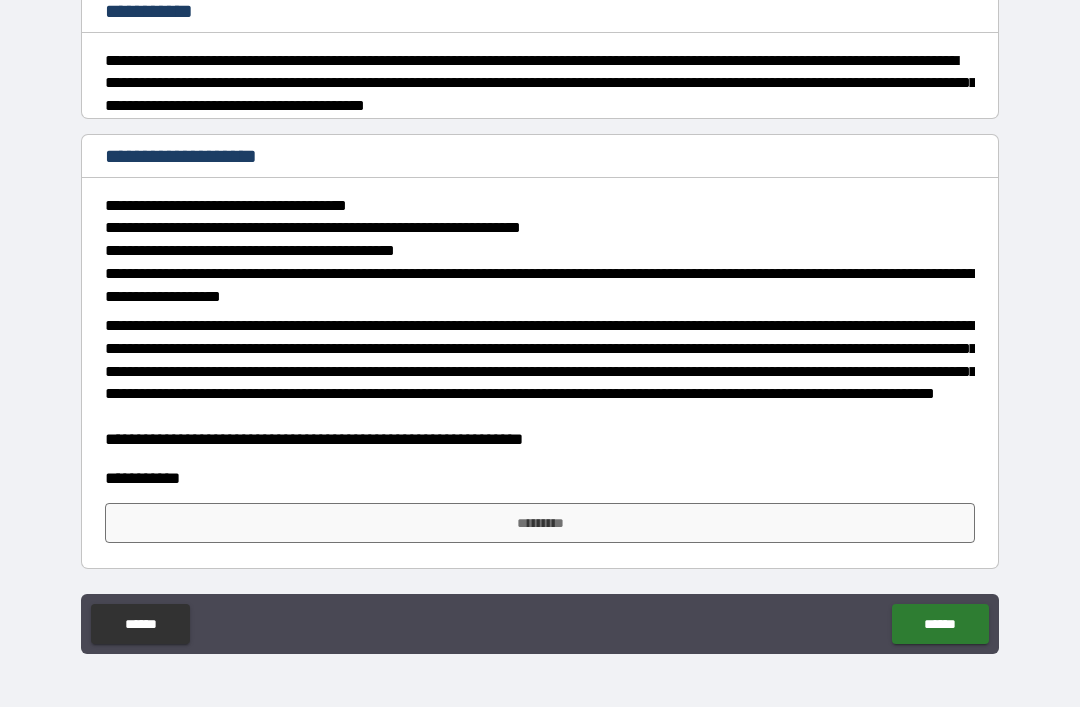scroll, scrollTop: 1889, scrollLeft: 0, axis: vertical 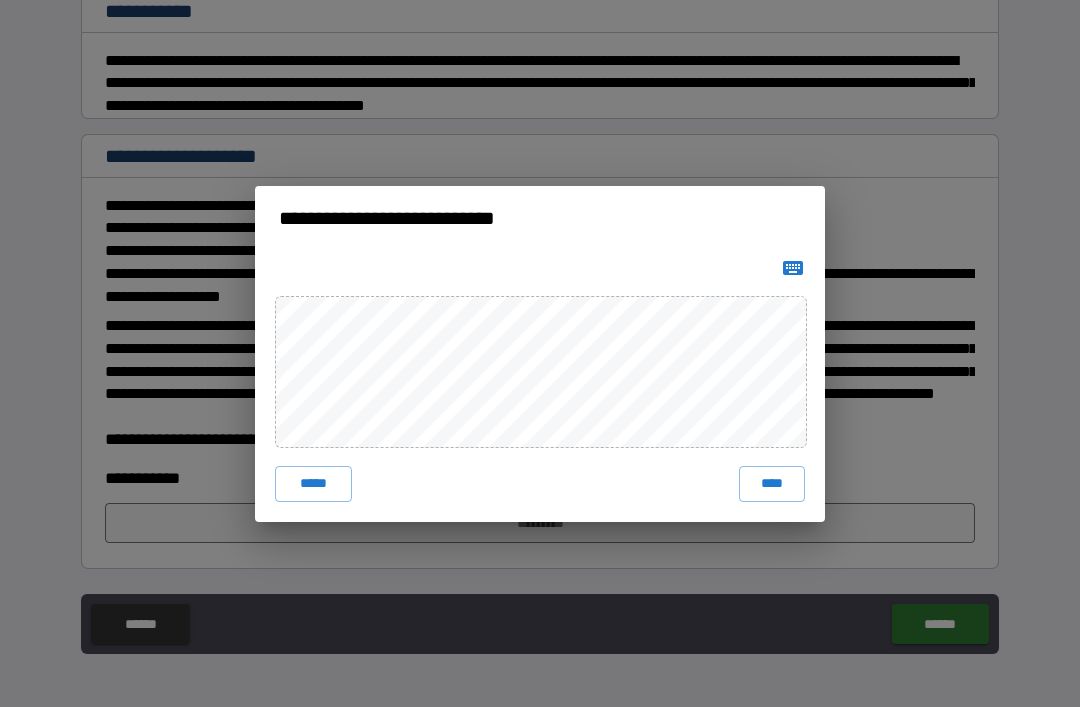 click on "****" at bounding box center [772, 484] 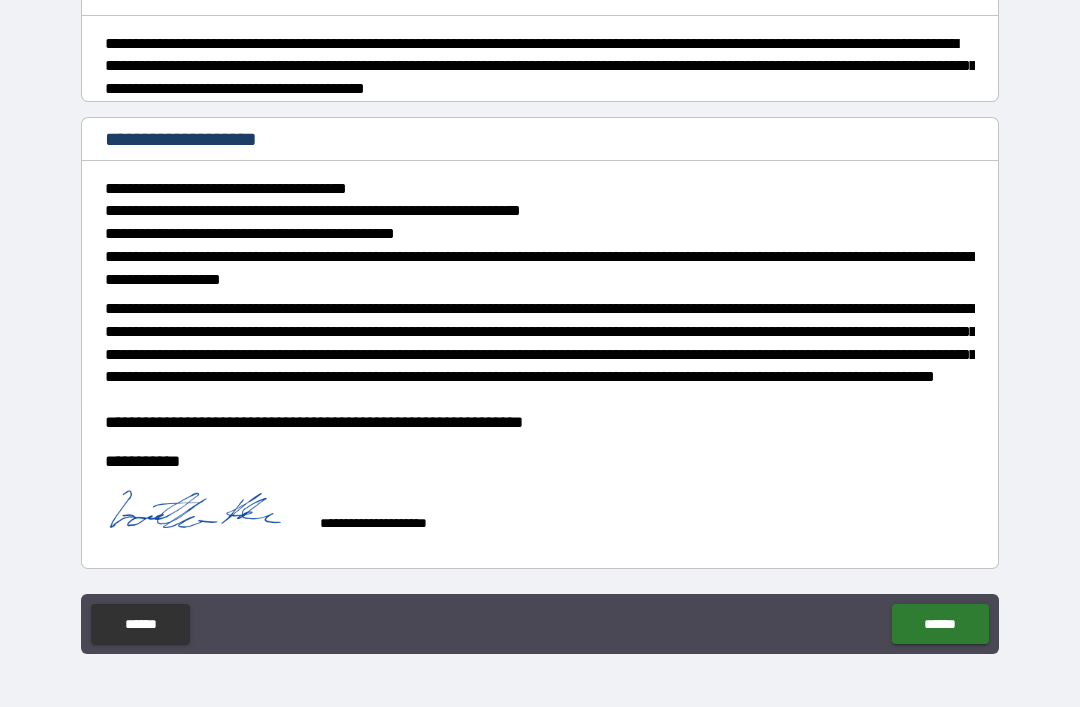 type on "*" 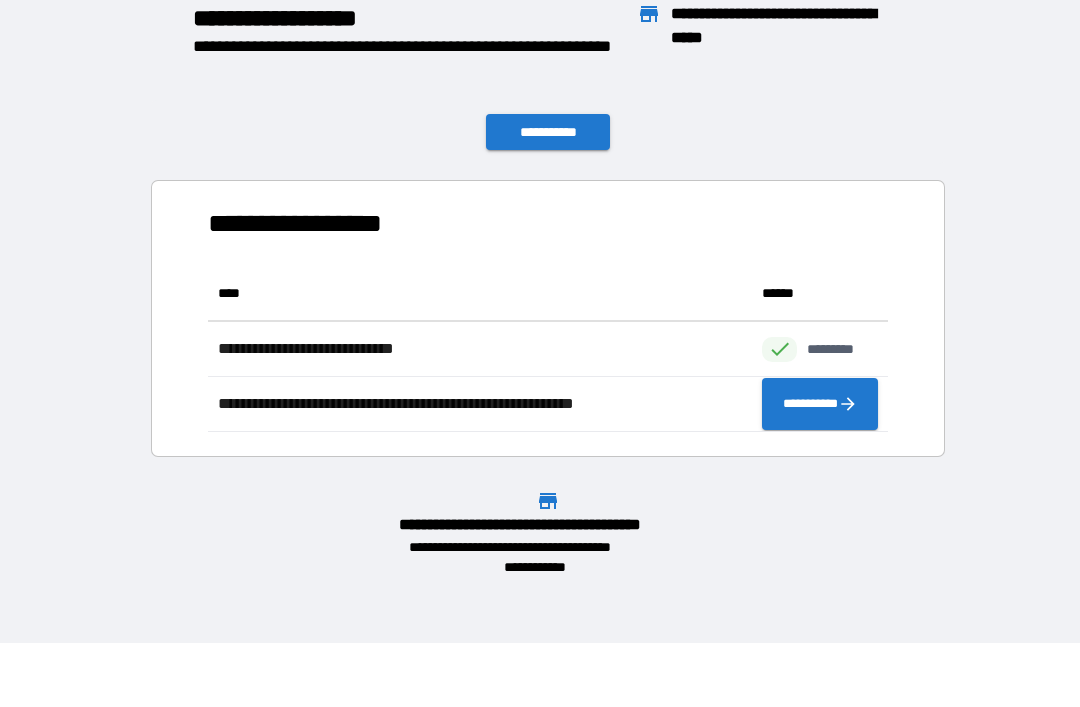 scroll, scrollTop: 166, scrollLeft: 680, axis: both 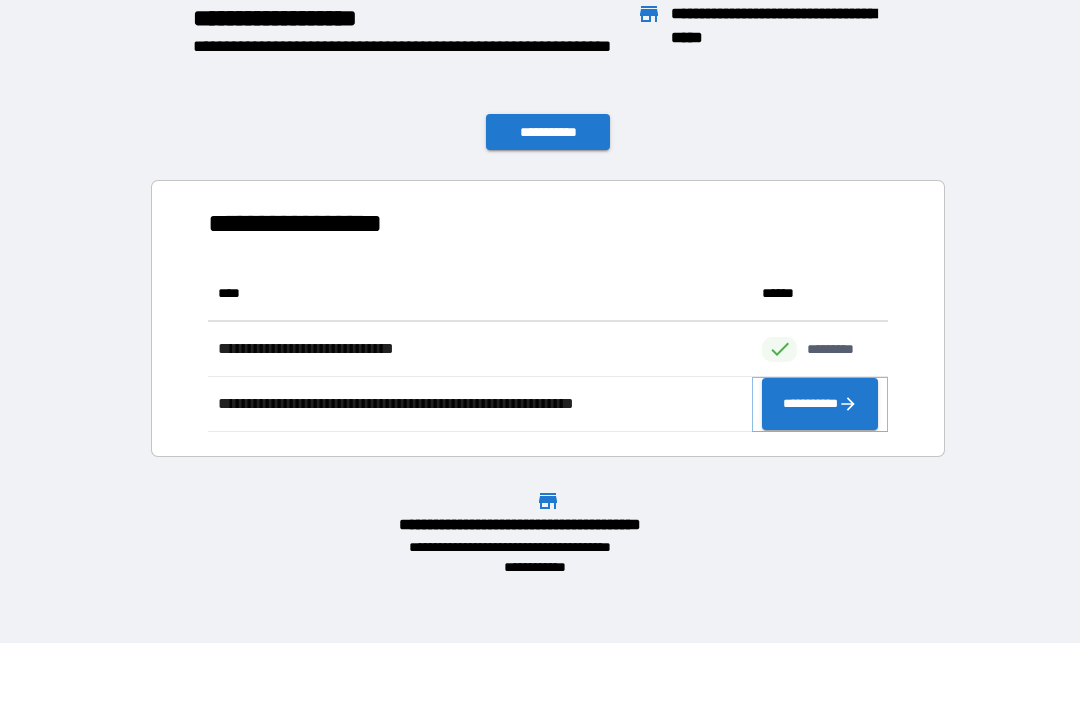 click on "**********" at bounding box center (820, 404) 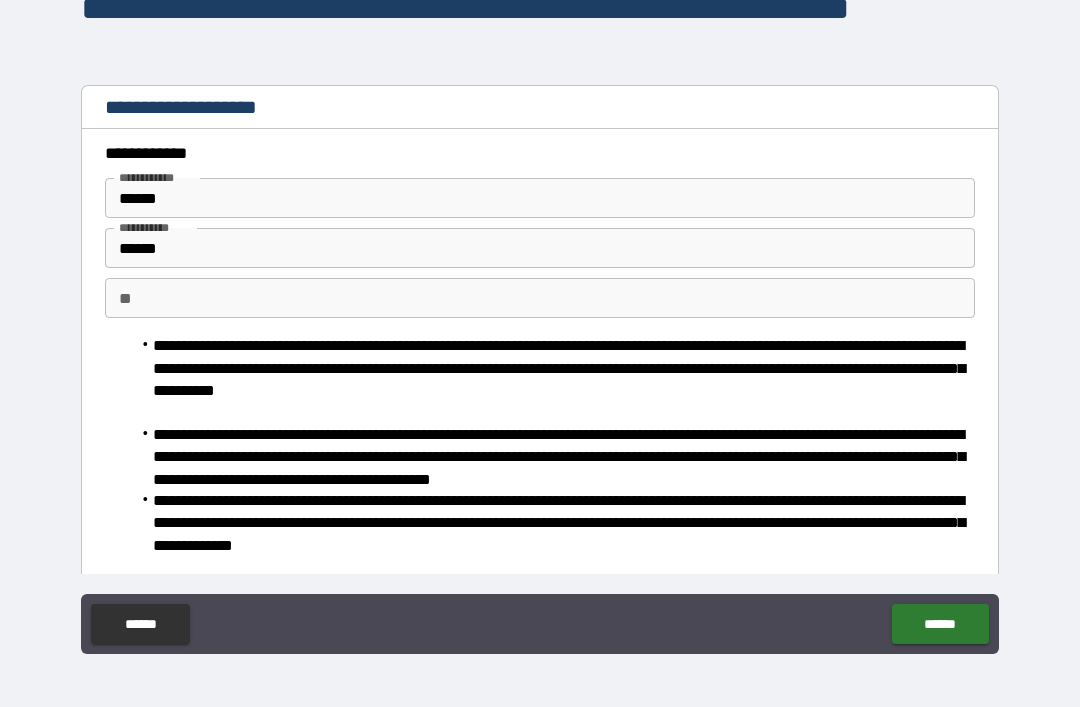 click on "**" at bounding box center [540, 298] 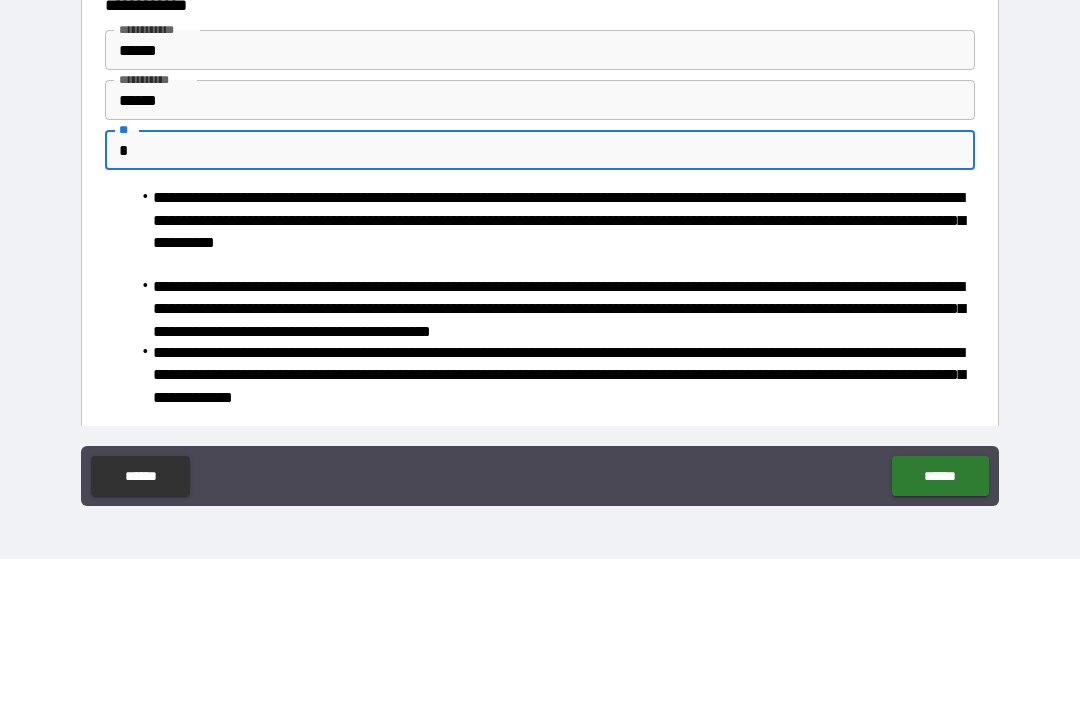 type on "*" 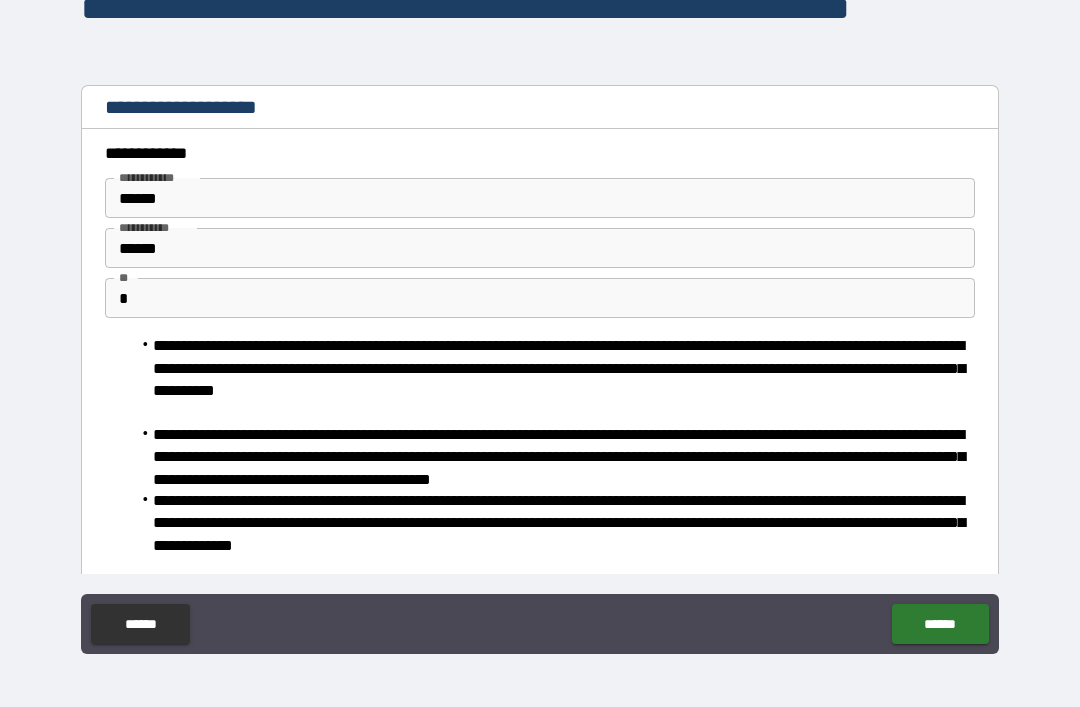 click on "******" at bounding box center (940, 624) 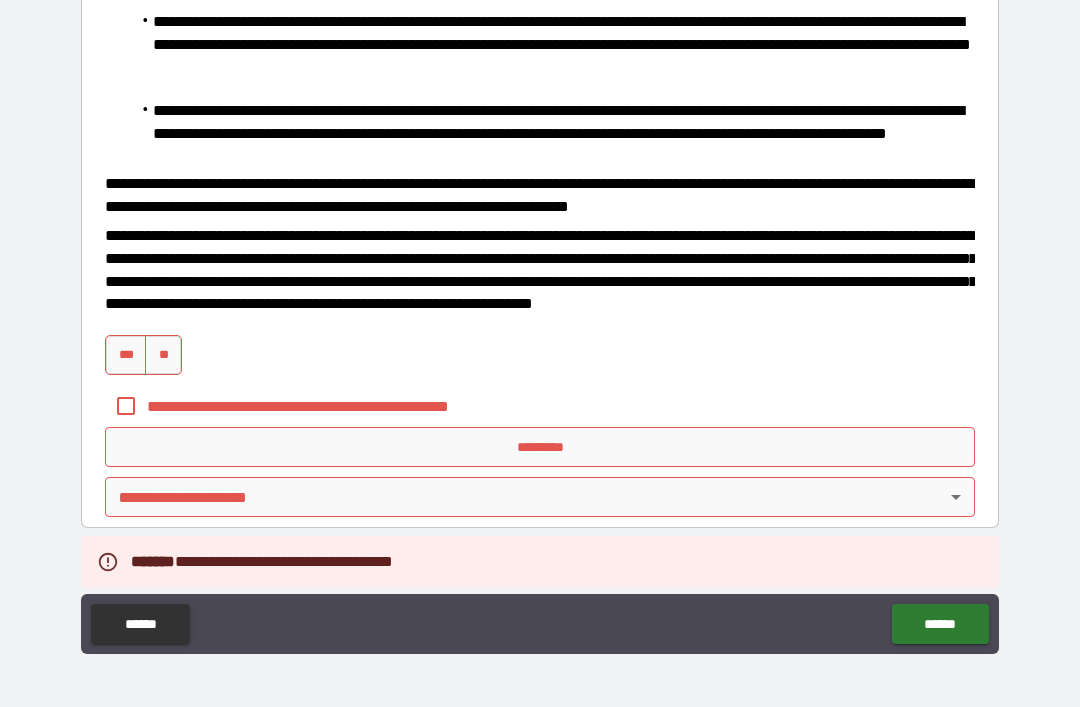 scroll, scrollTop: 677, scrollLeft: 0, axis: vertical 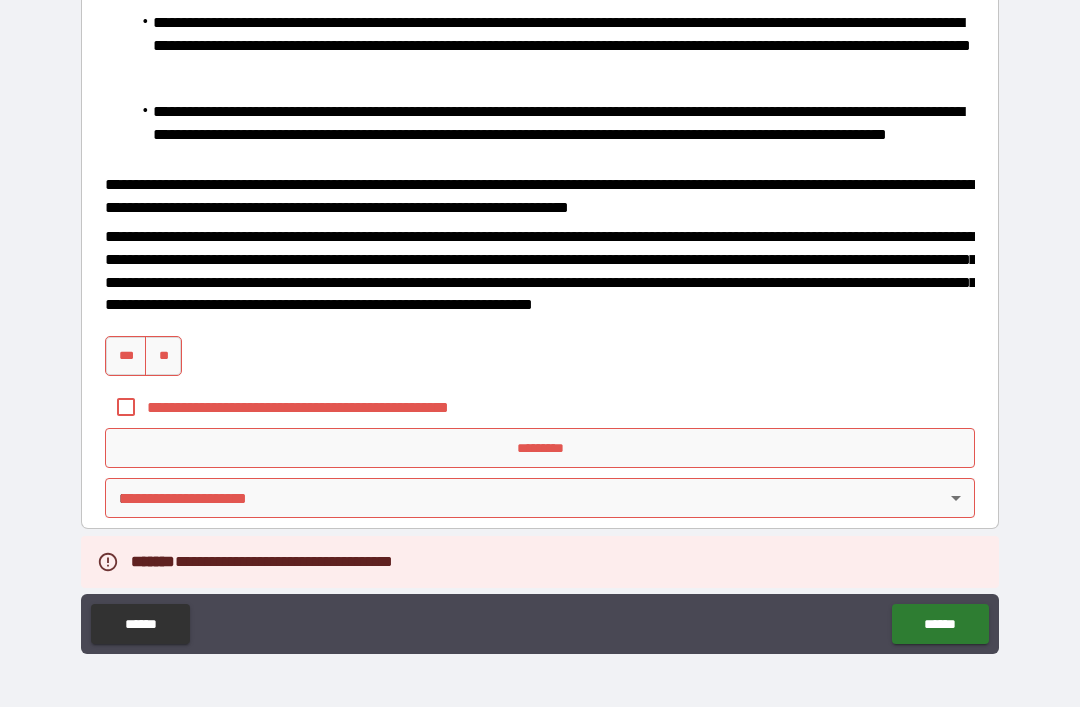 click on "***" at bounding box center [126, 356] 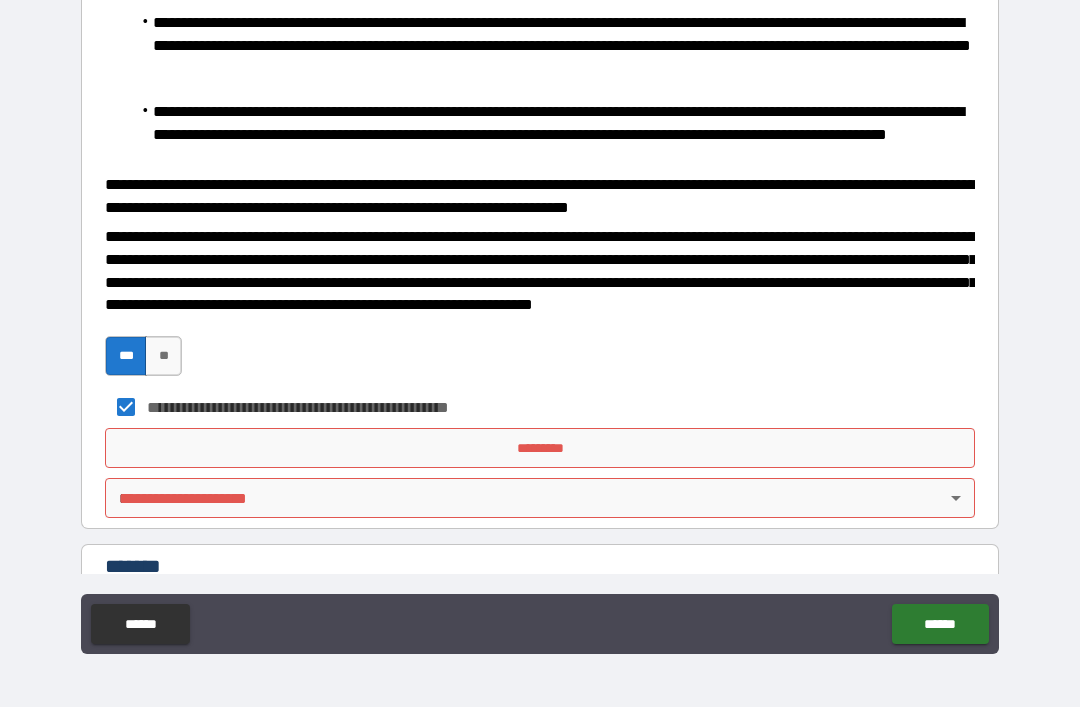 click on "*********" at bounding box center (540, 448) 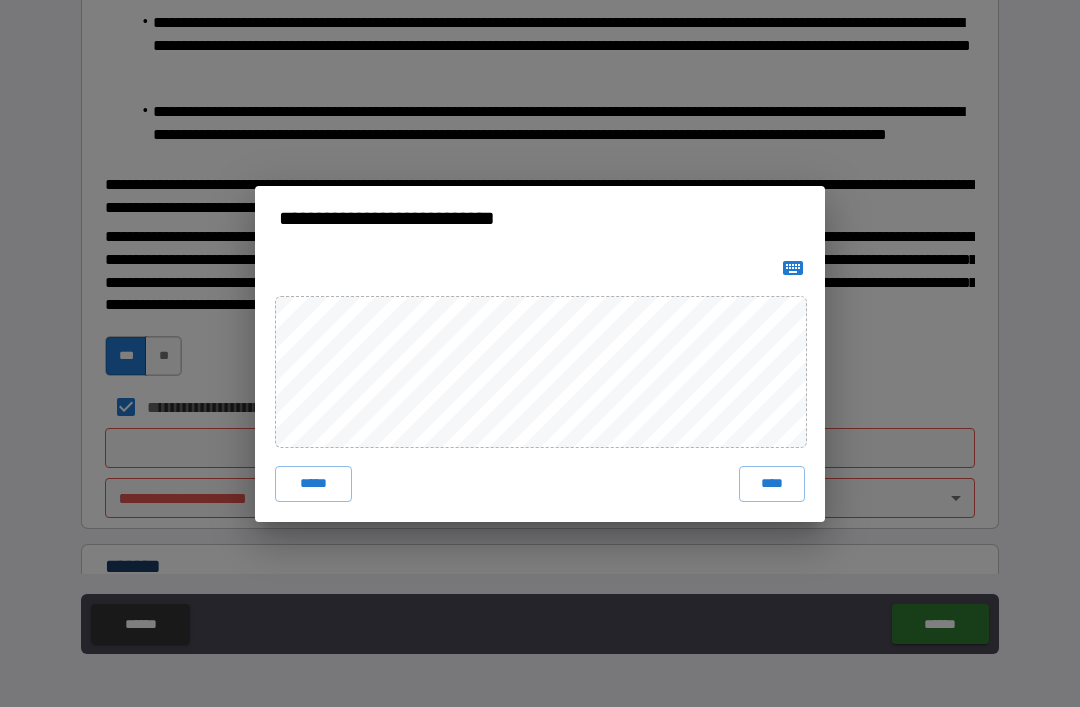 click on "****" at bounding box center (772, 484) 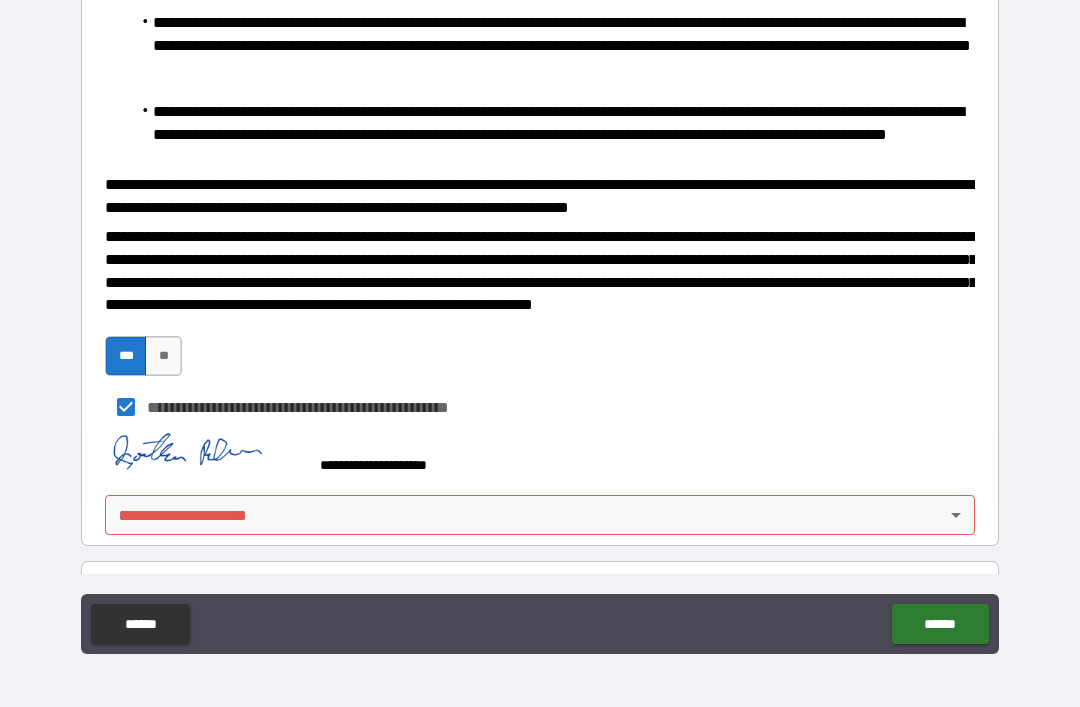 click on "**********" at bounding box center [540, 321] 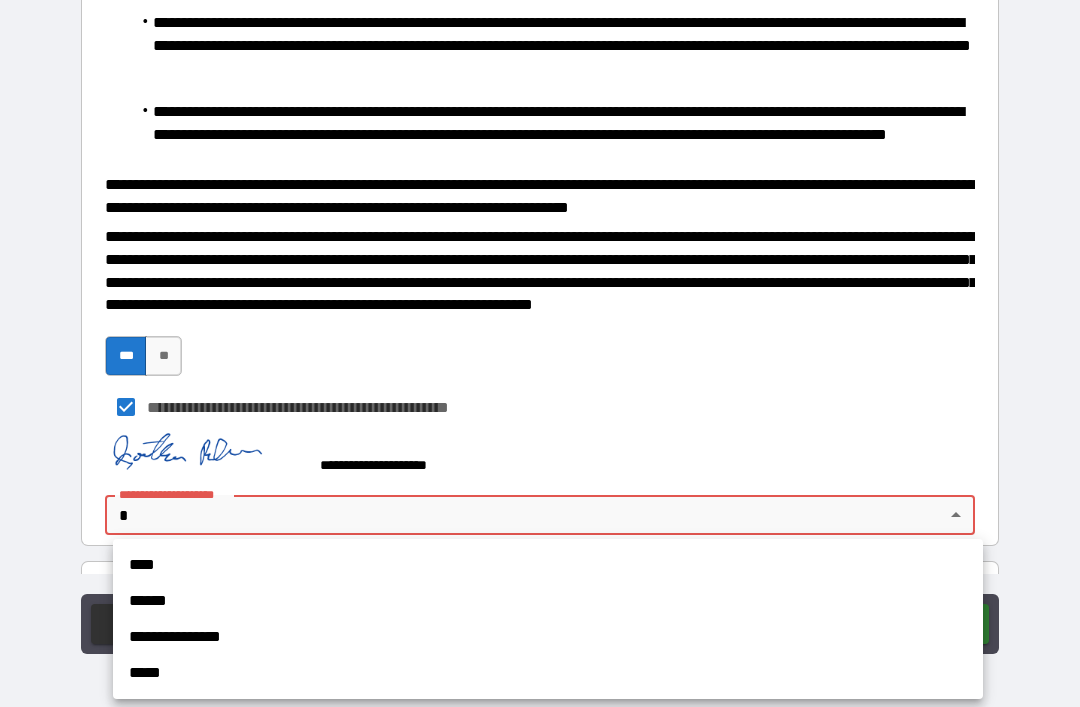 click on "**********" at bounding box center (548, 637) 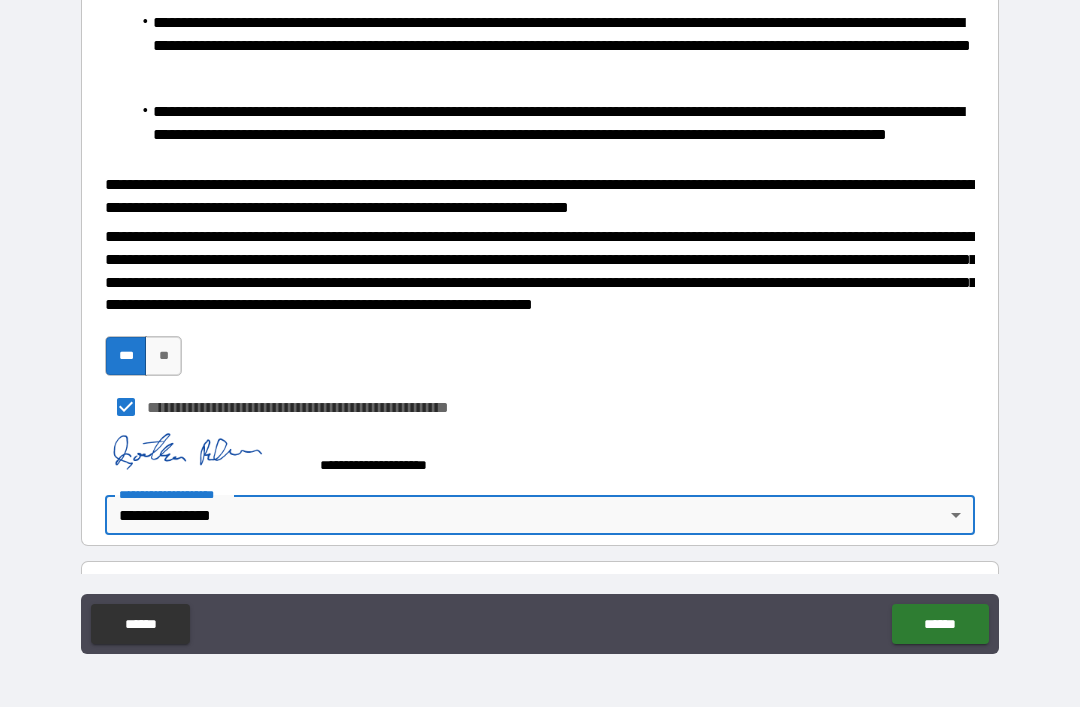type on "**********" 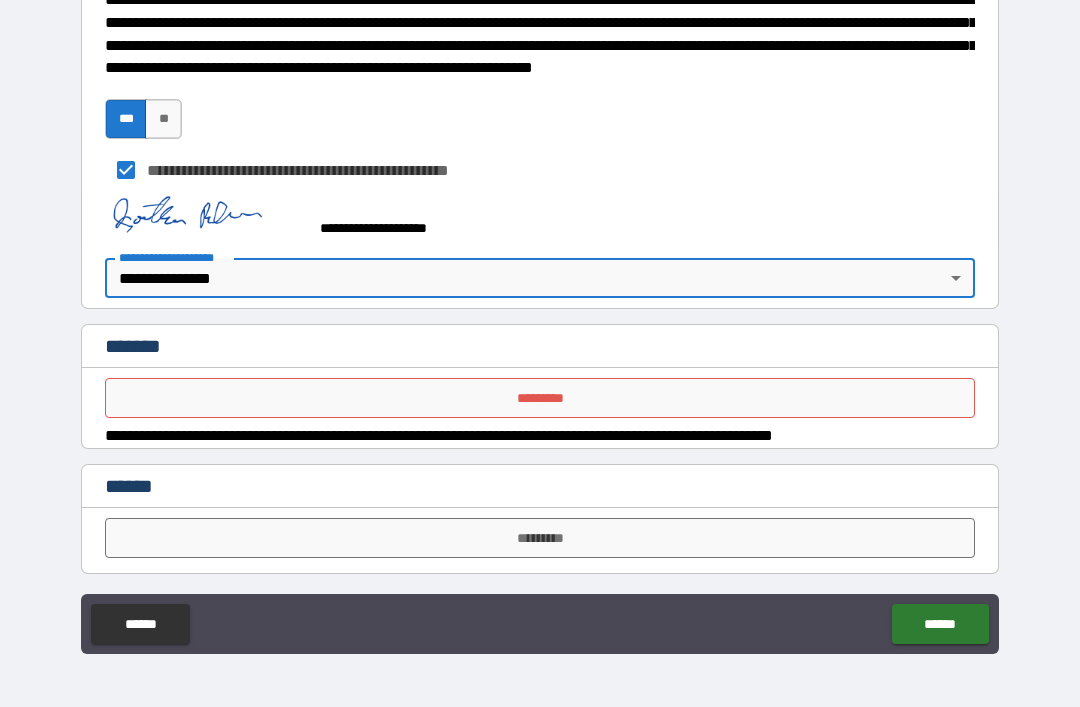 scroll, scrollTop: 914, scrollLeft: 0, axis: vertical 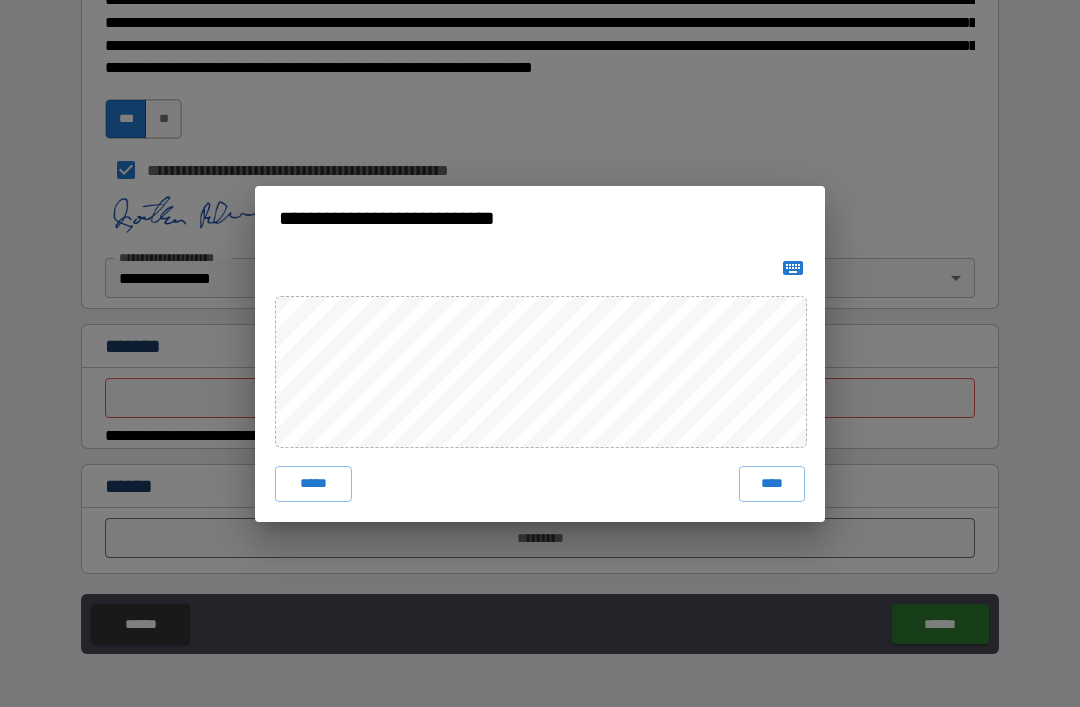 click on "****" at bounding box center [772, 484] 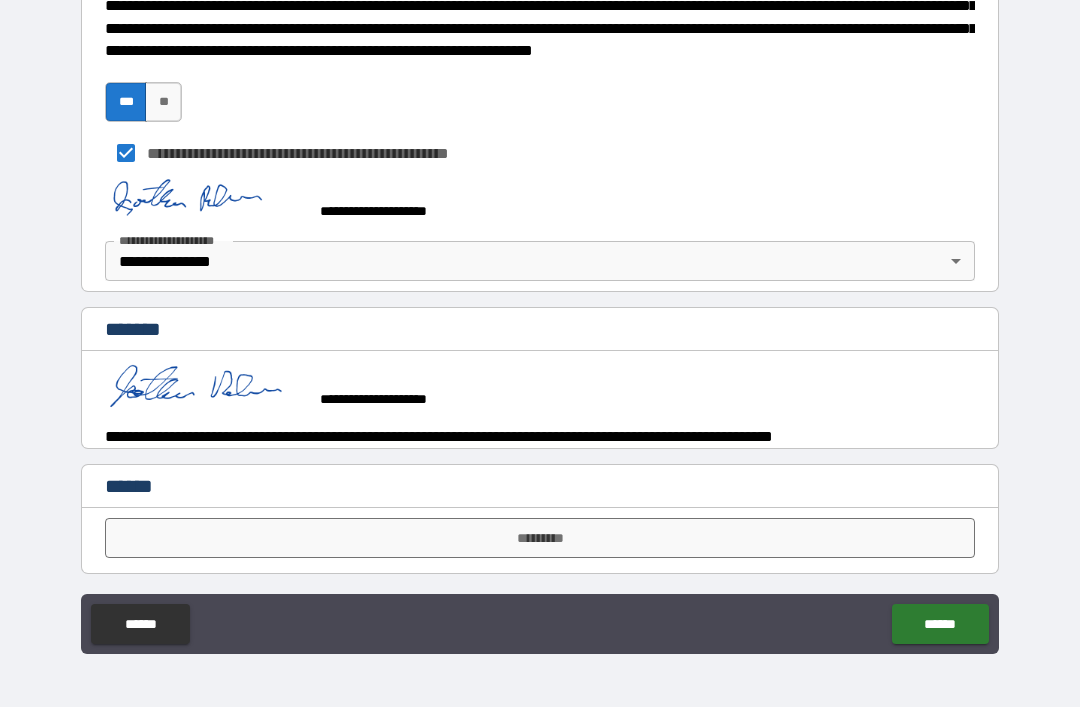 scroll, scrollTop: 931, scrollLeft: 0, axis: vertical 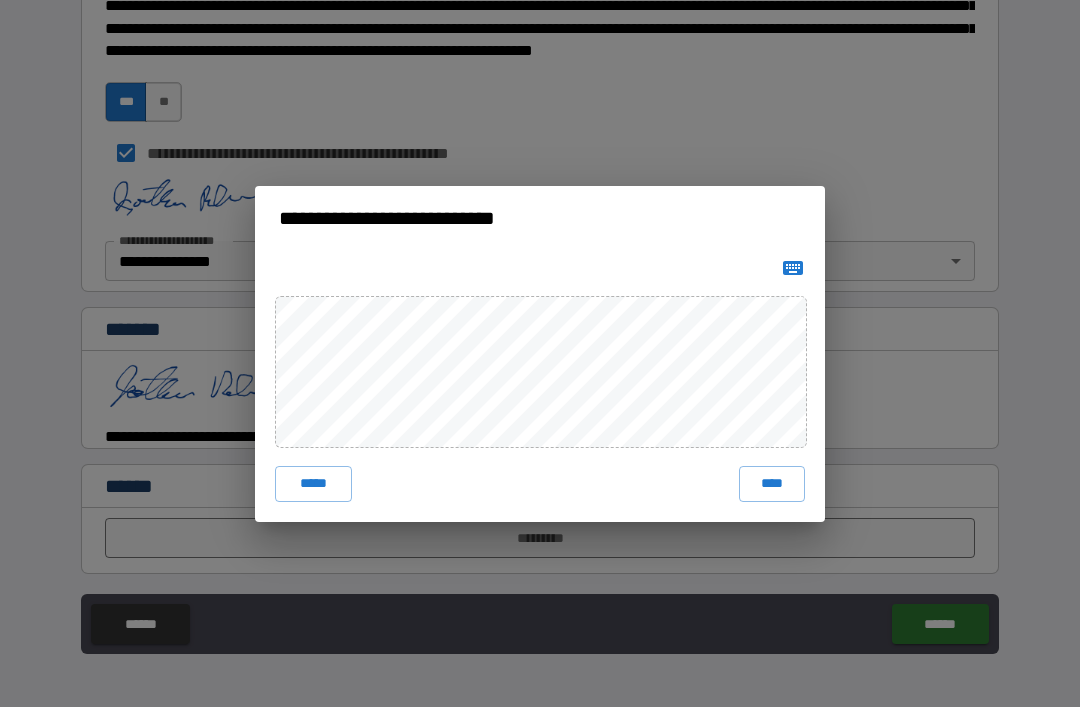 click on "****" at bounding box center (772, 484) 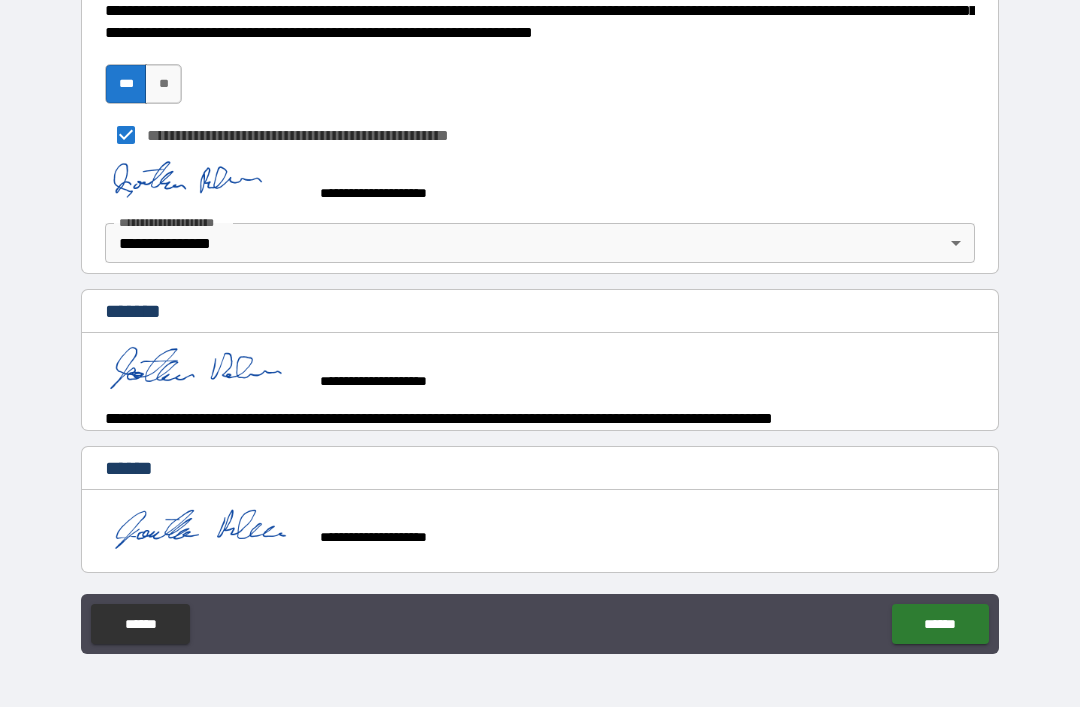 scroll, scrollTop: 948, scrollLeft: 0, axis: vertical 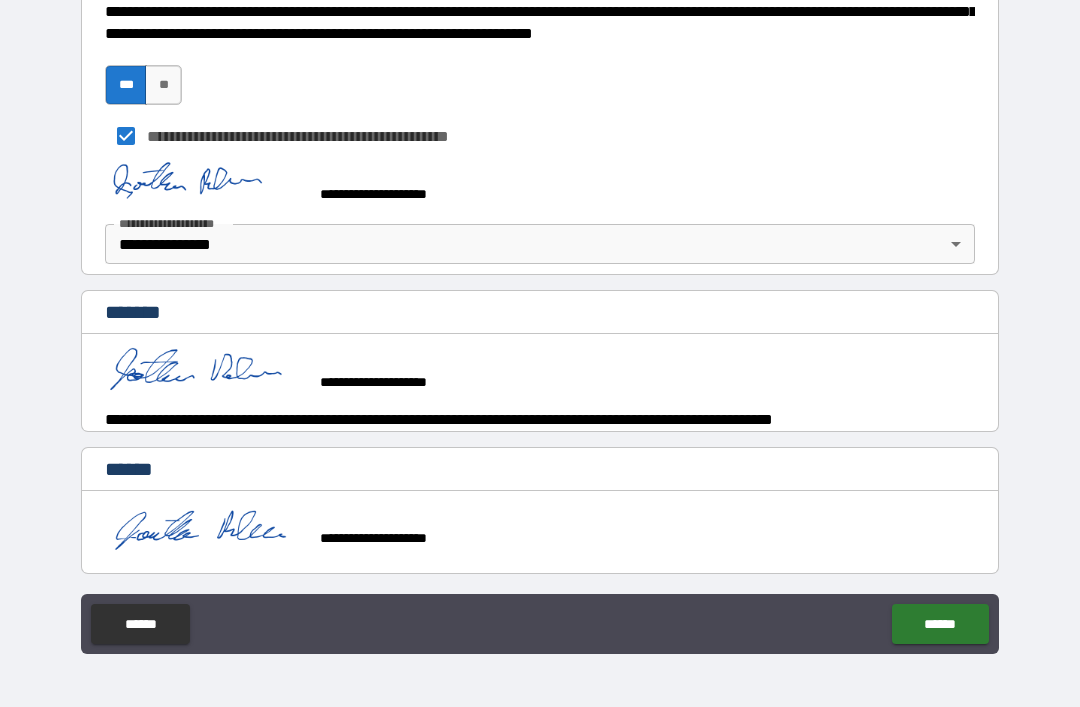 click on "******" at bounding box center (940, 624) 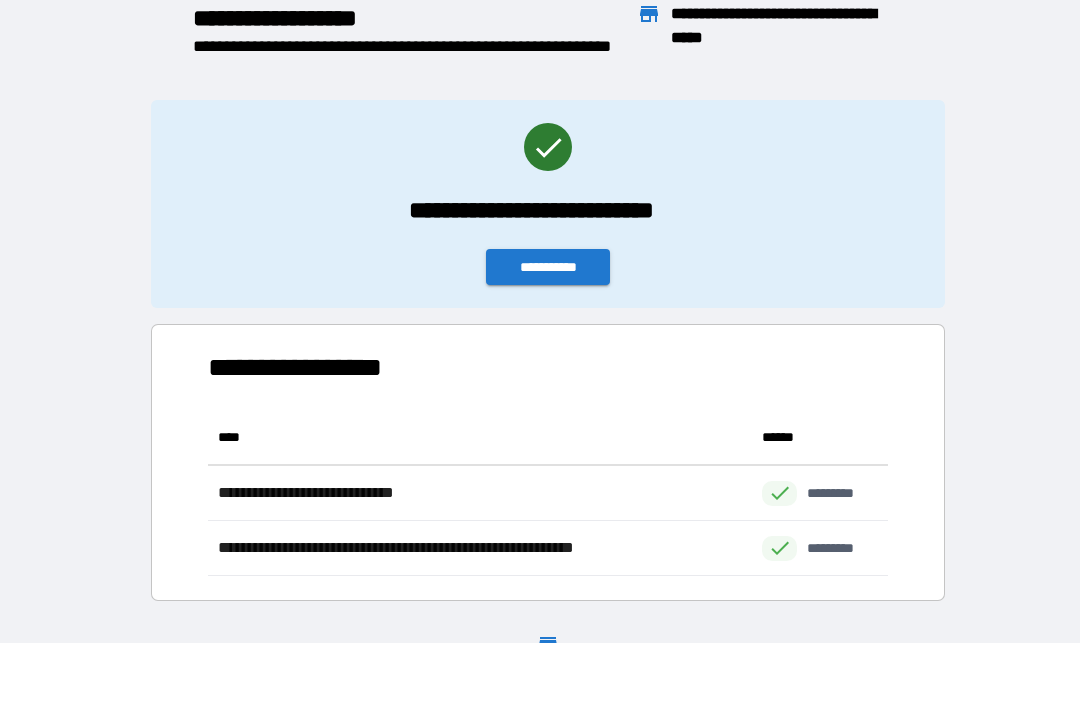scroll, scrollTop: 166, scrollLeft: 680, axis: both 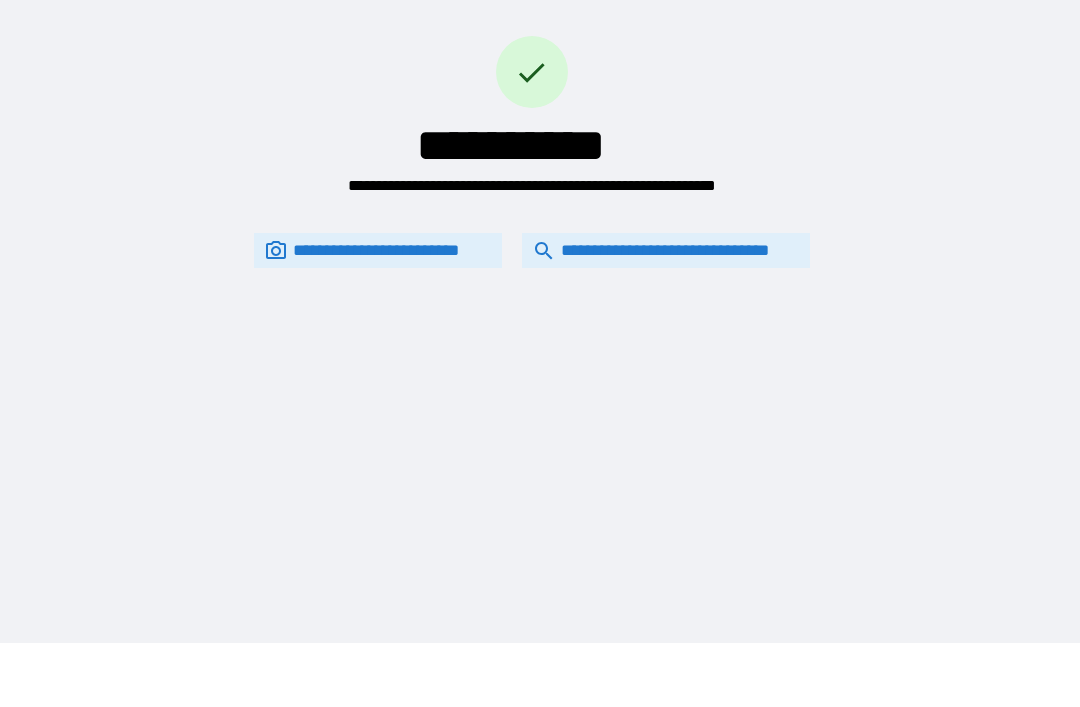 click on "**********" at bounding box center [532, 116] 